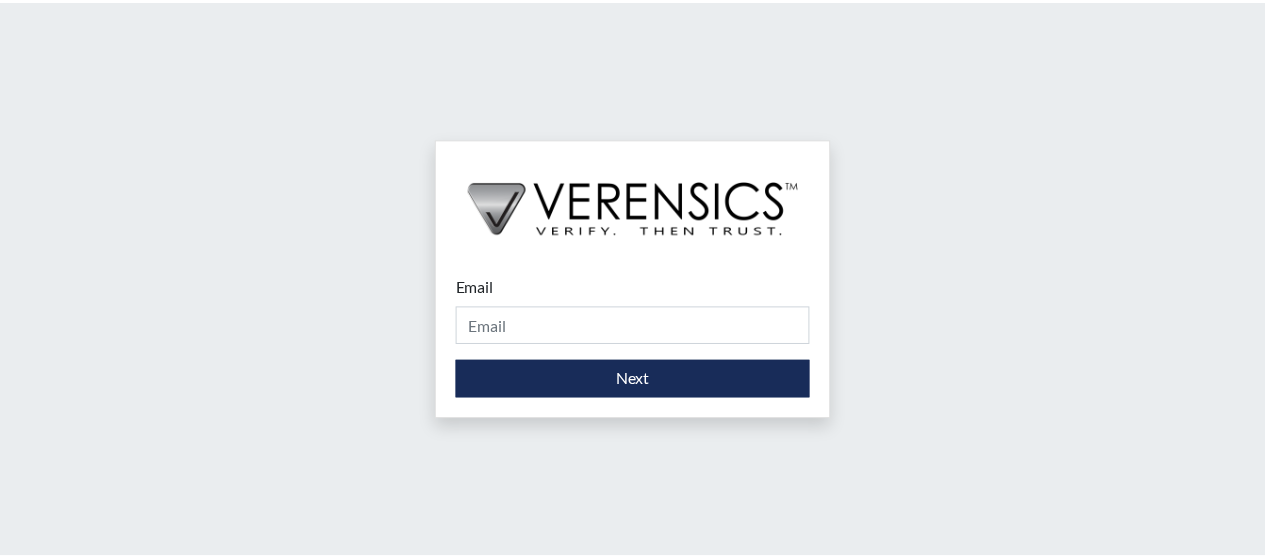 scroll, scrollTop: 0, scrollLeft: 0, axis: both 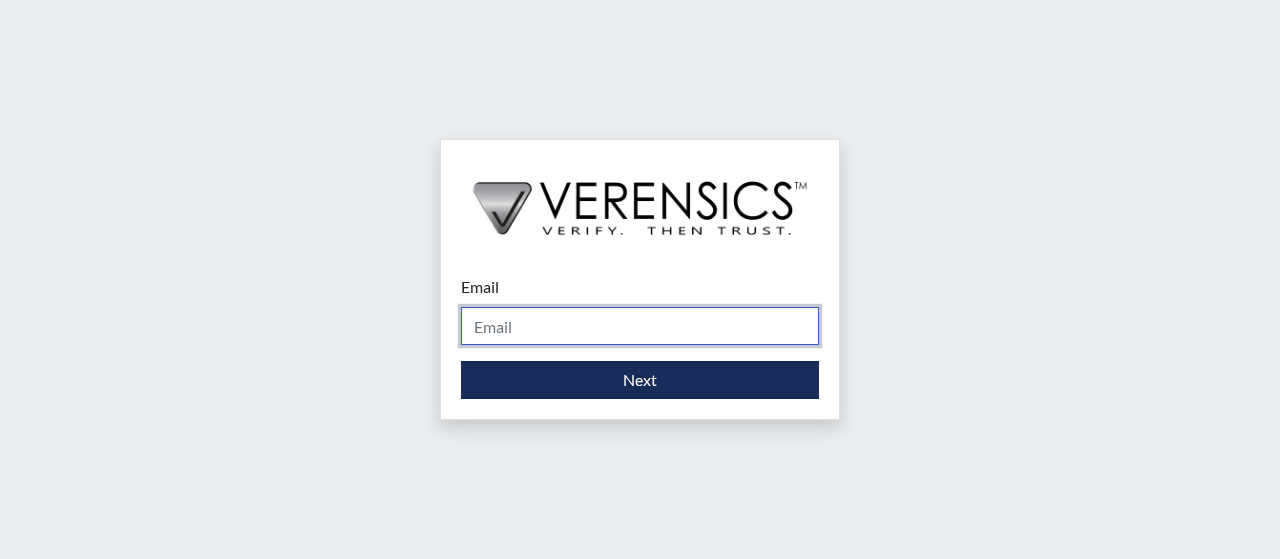 click on "Email" at bounding box center [640, 326] 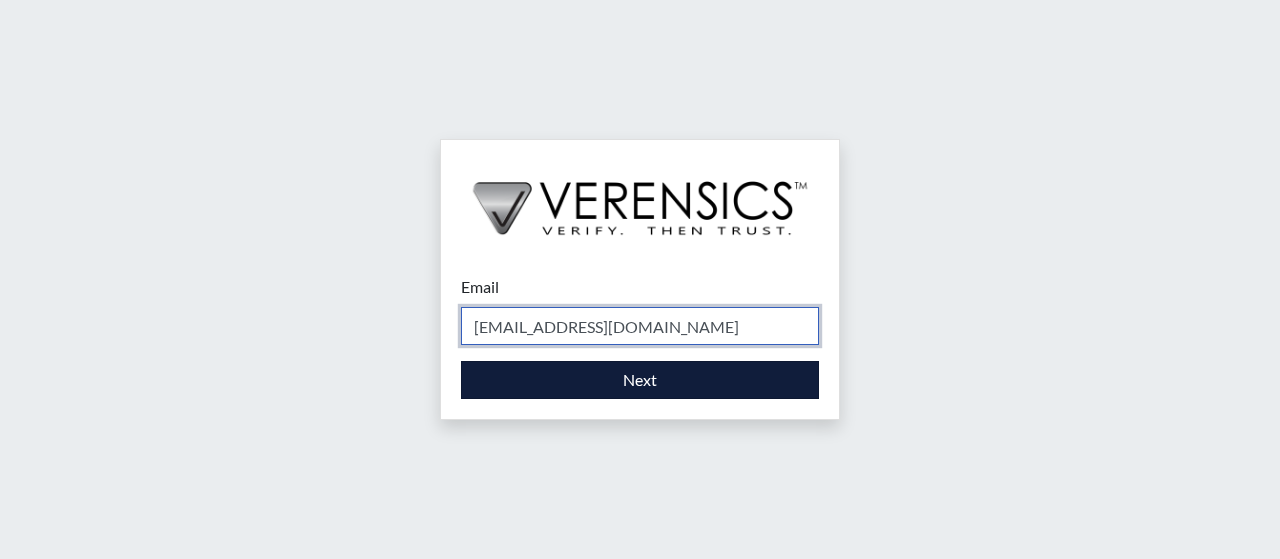 type on "[EMAIL_ADDRESS][DOMAIN_NAME]" 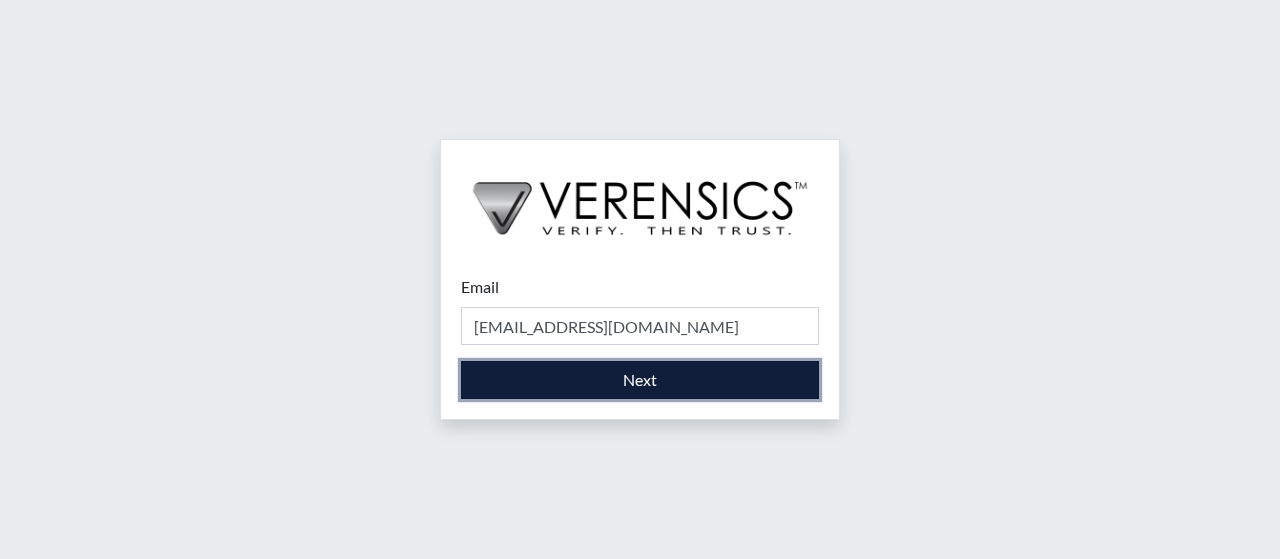 click on "Next" at bounding box center (640, 380) 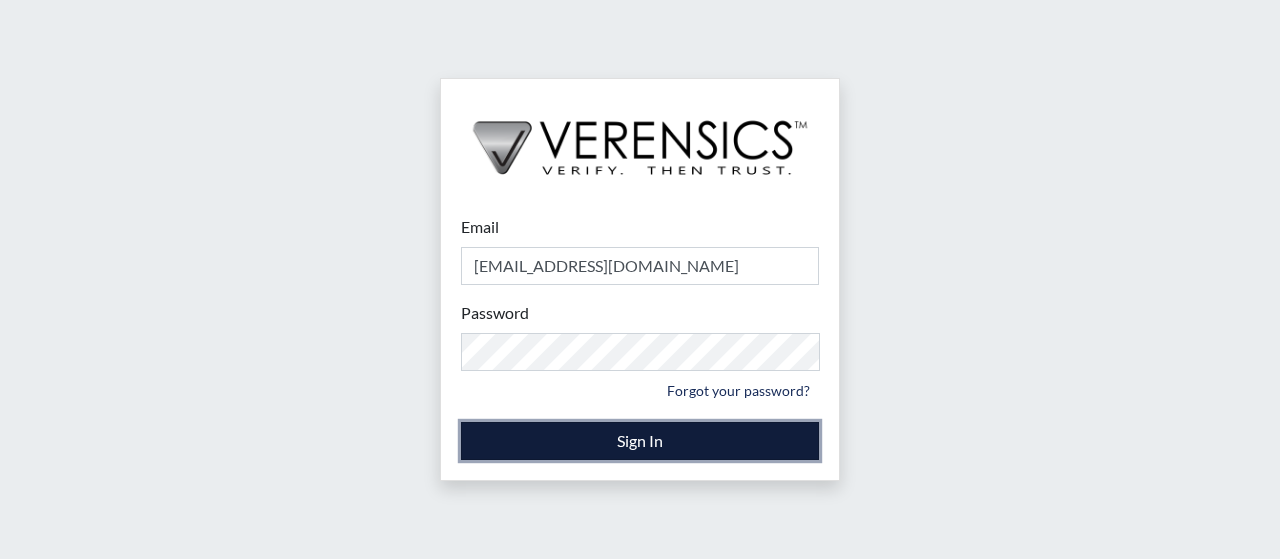 click on "Sign In" at bounding box center [640, 441] 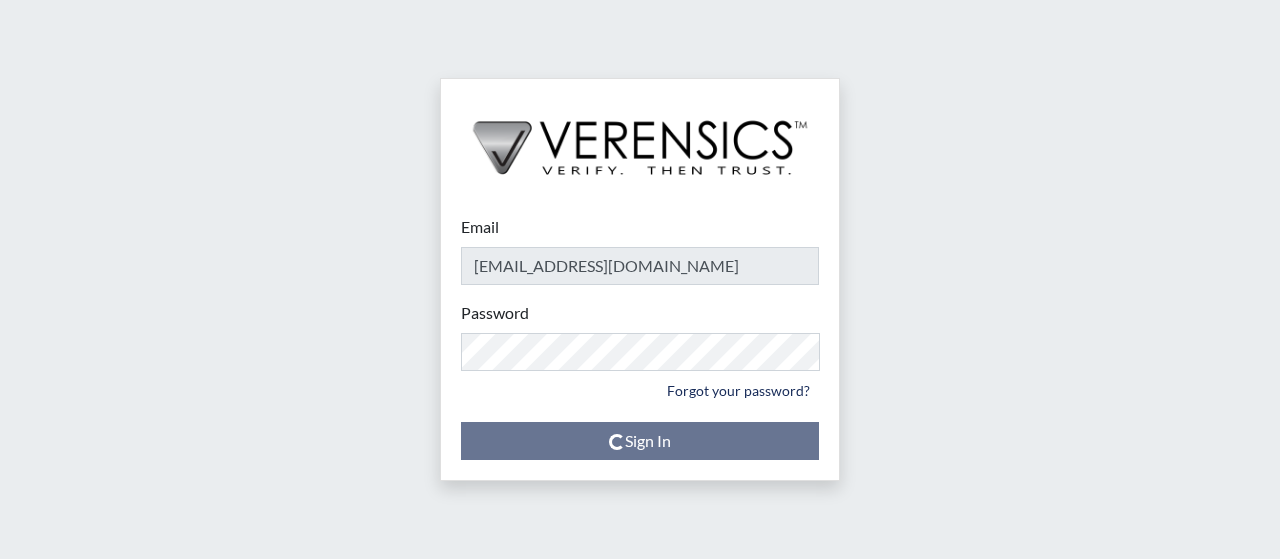 drag, startPoint x: 670, startPoint y: 451, endPoint x: 881, endPoint y: 449, distance: 211.00948 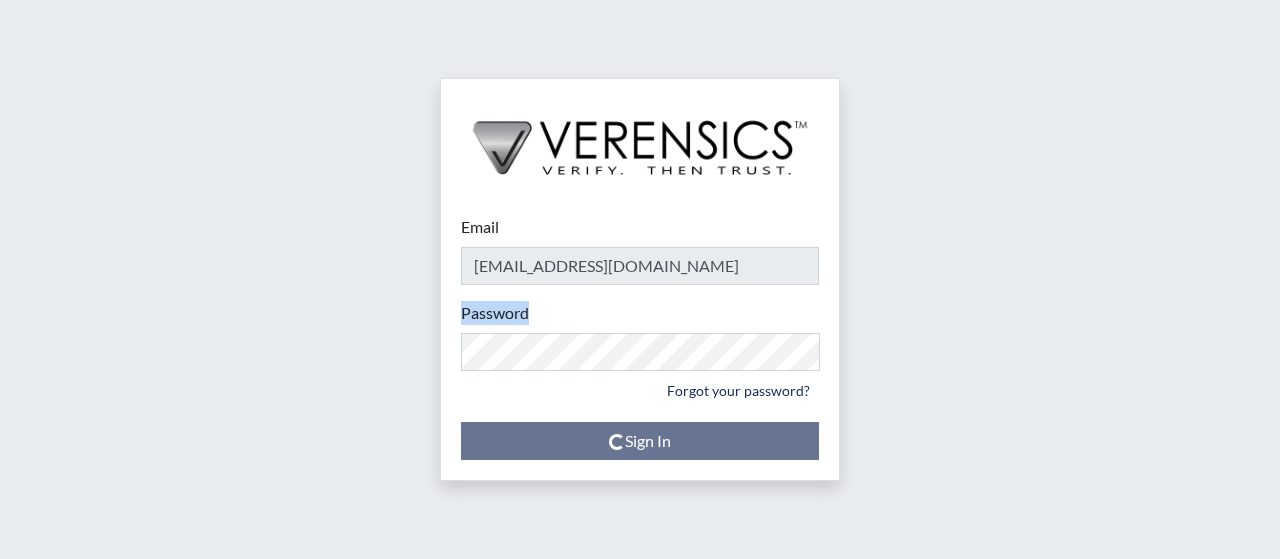 click on "Email [EMAIL_ADDRESS][DOMAIN_NAME]  Please provide your email address.  Password  Please provide your password.  Forgot your password?  Sign In" at bounding box center (640, 279) 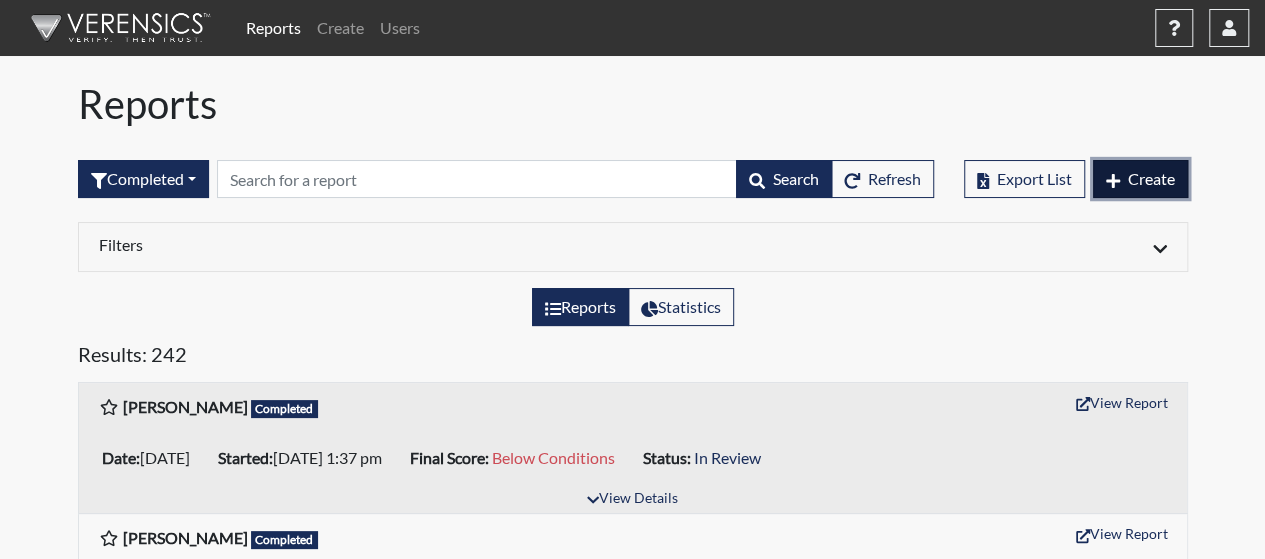 click on "Create" at bounding box center (1151, 178) 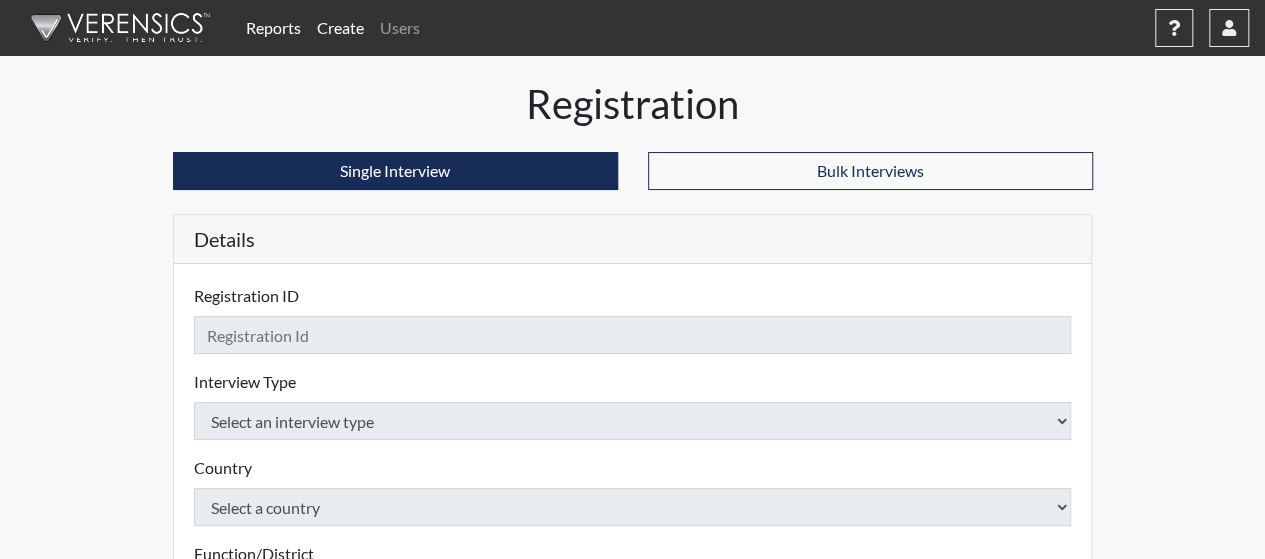 checkbox on "true" 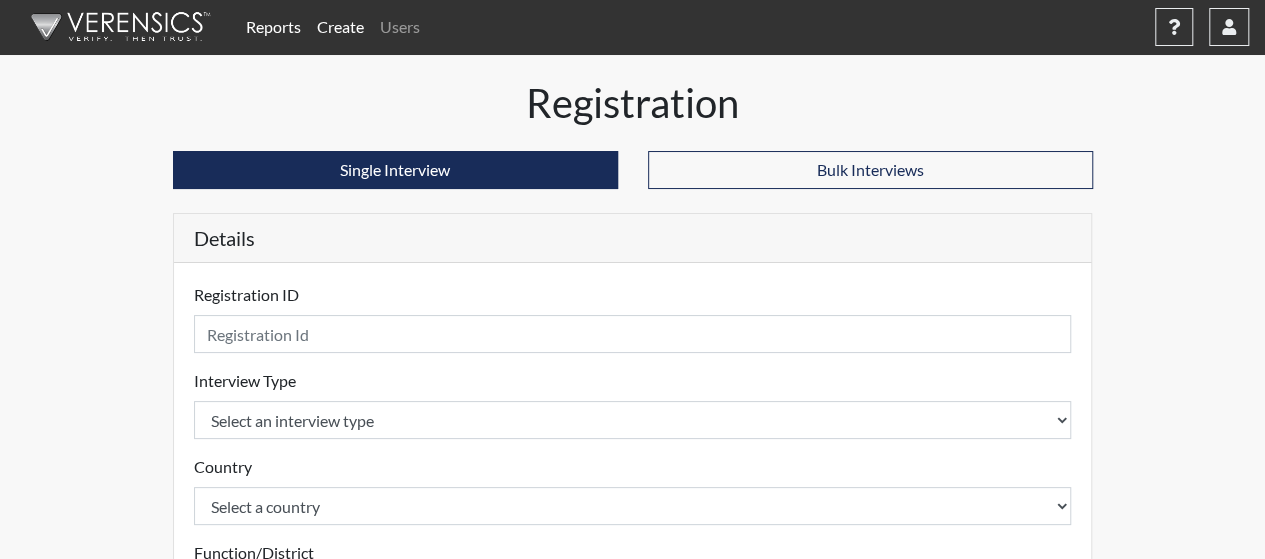 scroll, scrollTop: 2, scrollLeft: 0, axis: vertical 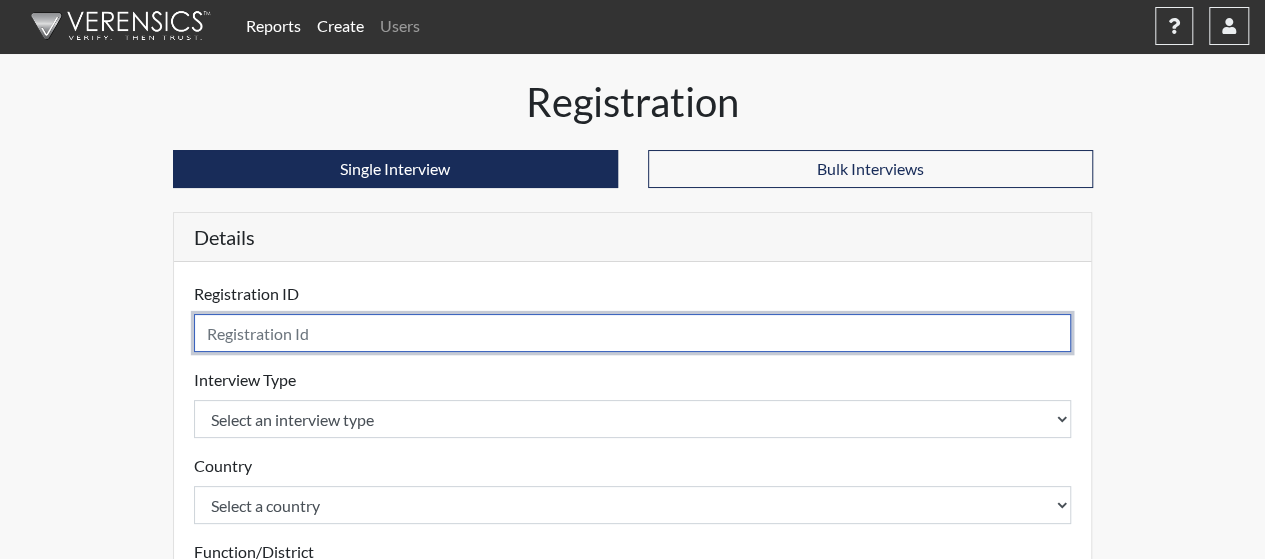click at bounding box center [633, 333] 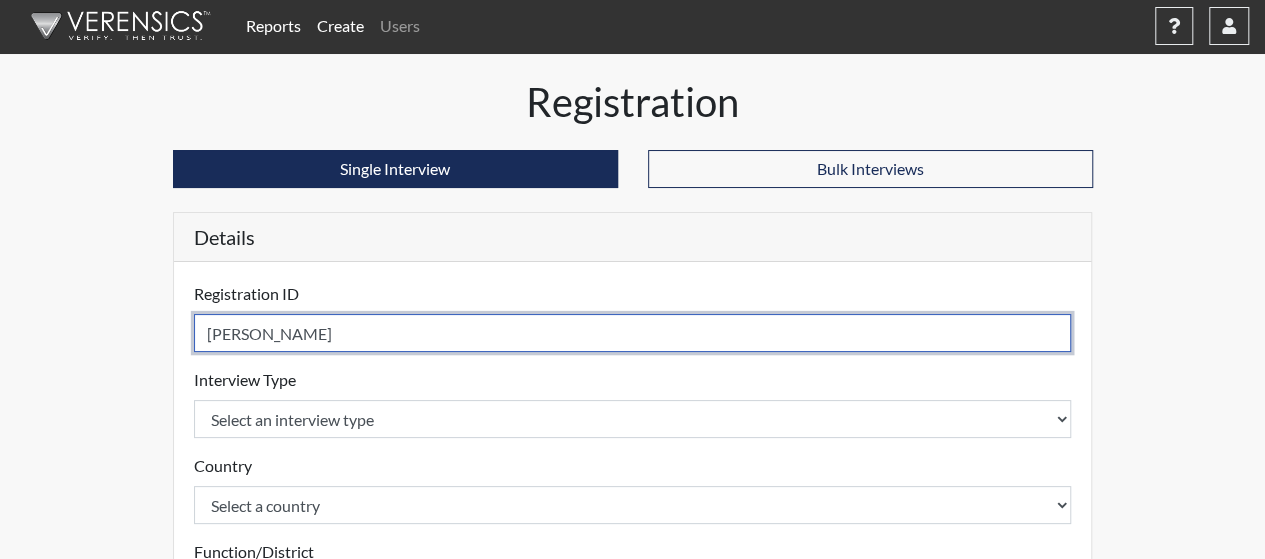 type on "[PERSON_NAME]" 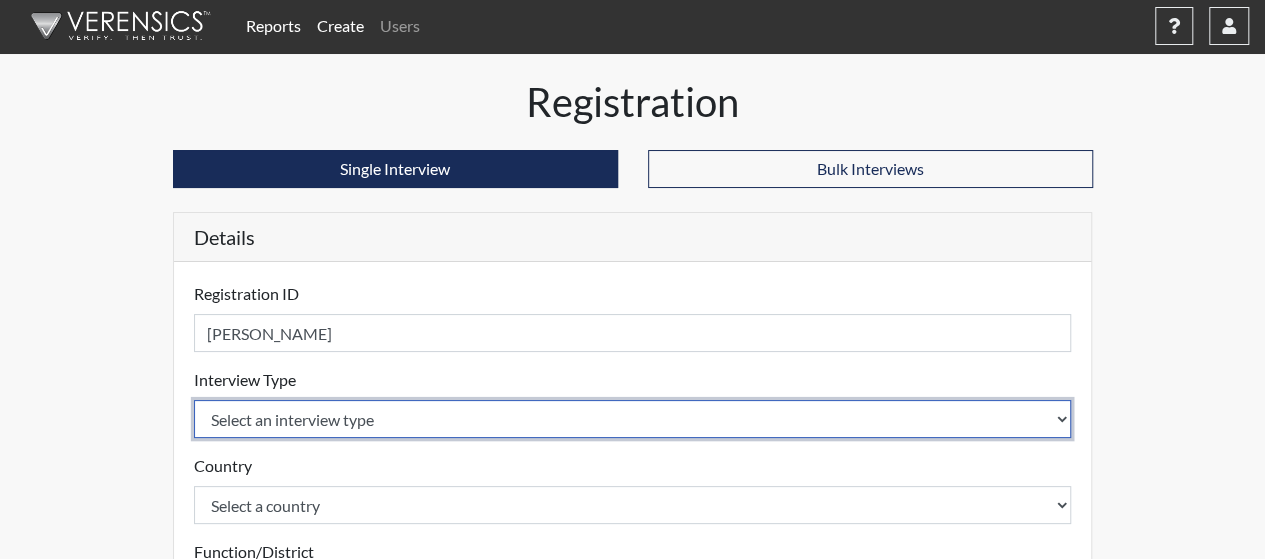 click on "Select an interview type  Community Supervision   Corrections Pre-Employment" at bounding box center (633, 419) 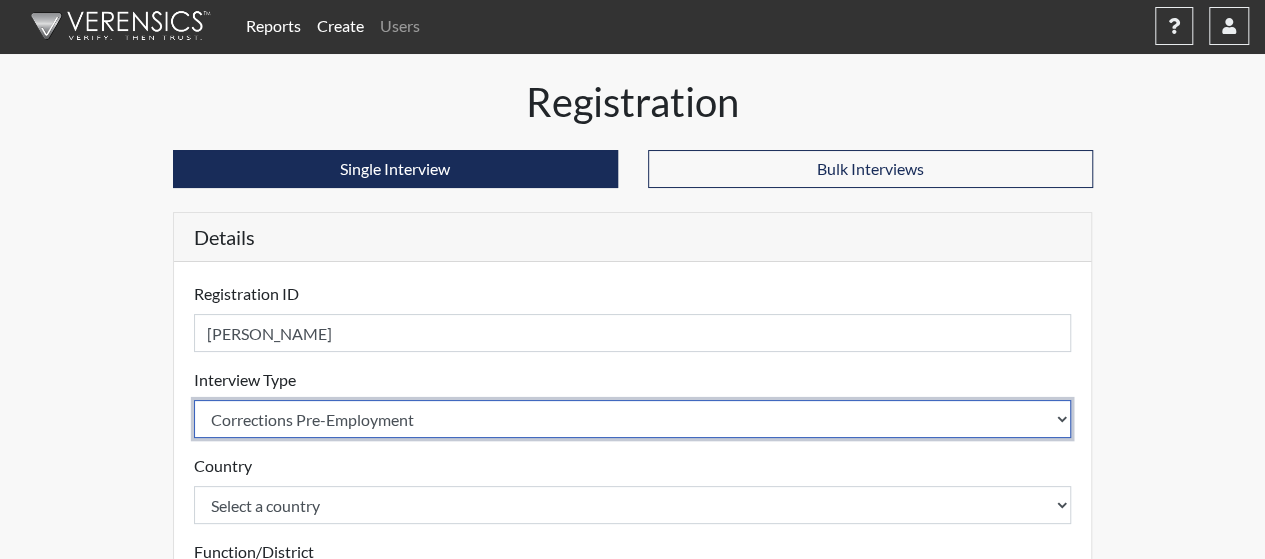 click on "Select an interview type  Community Supervision   Corrections Pre-Employment" at bounding box center [633, 419] 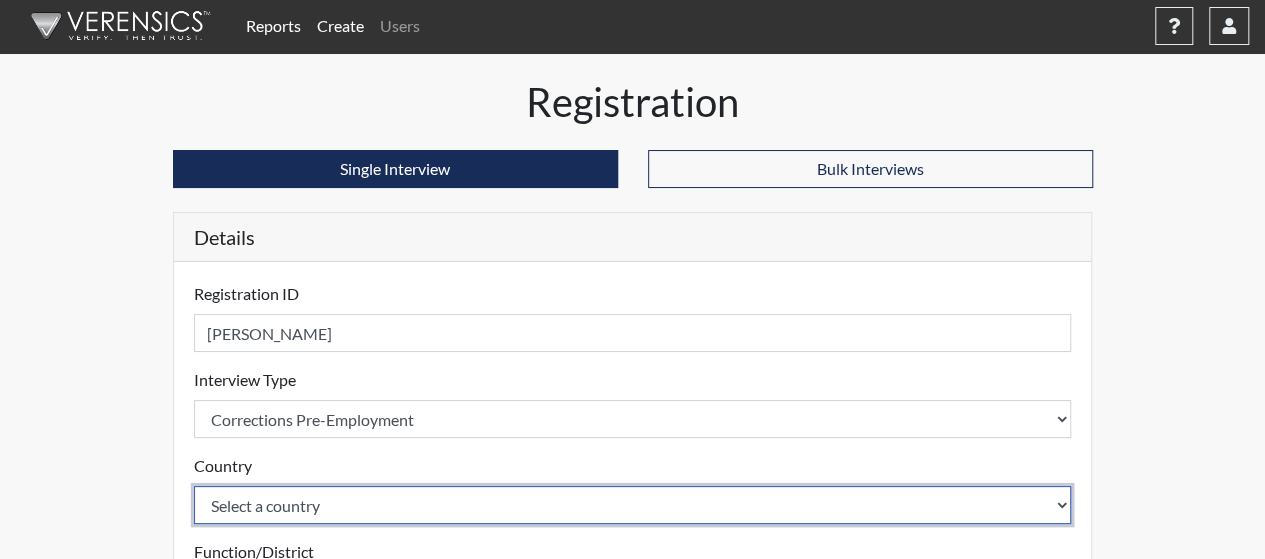 click on "Select a country  [GEOGRAPHIC_DATA]   [GEOGRAPHIC_DATA]" at bounding box center [633, 505] 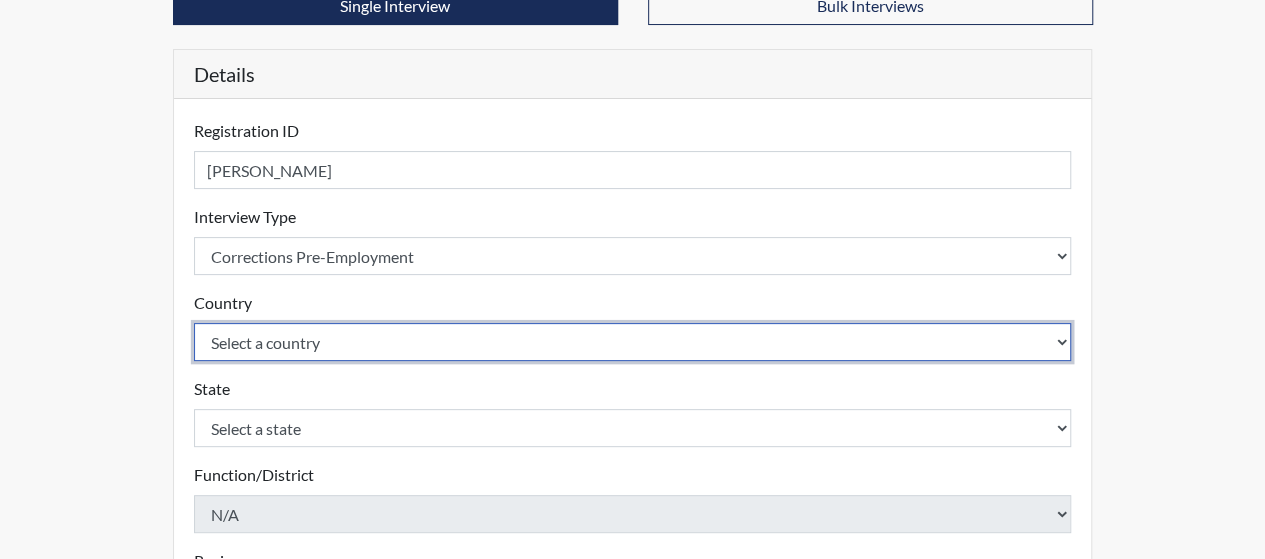 scroll, scrollTop: 305, scrollLeft: 0, axis: vertical 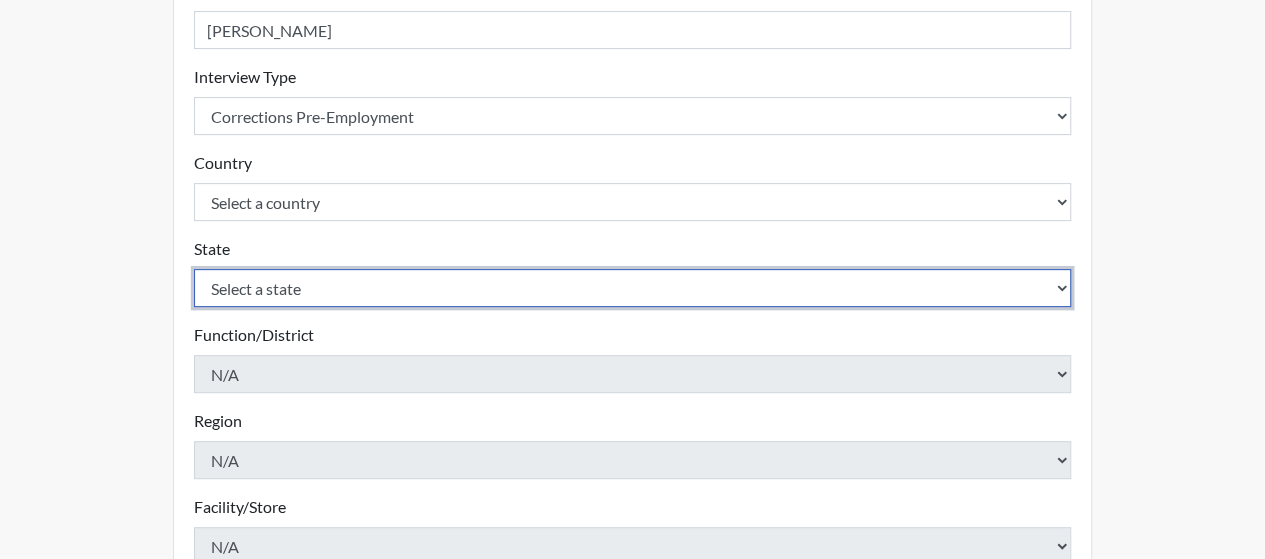 click on "Select a state  [US_STATE]   [US_STATE]   [US_STATE]   [US_STATE]   [US_STATE]   [US_STATE]   [US_STATE]   [US_STATE]   [US_STATE]   [US_STATE]   [US_STATE]   [US_STATE]   [US_STATE]   [US_STATE]   [US_STATE]   [US_STATE]   [US_STATE]   [US_STATE]   [US_STATE]   [US_STATE]   [US_STATE]   [US_STATE]   [US_STATE]   [US_STATE]   [US_STATE]   [US_STATE]   [US_STATE]   [US_STATE]   [US_STATE]   [US_STATE]   [US_STATE]   [US_STATE]   [US_STATE]   [US_STATE]   [US_STATE]   [US_STATE]   [US_STATE]   [US_STATE]   [US_STATE]   [US_STATE]   [US_STATE]   [US_STATE]   [US_STATE]   [US_STATE]   [US_STATE]   [US_STATE][PERSON_NAME][US_STATE]   [US_STATE]   [US_STATE]   [US_STATE]" at bounding box center (633, 288) 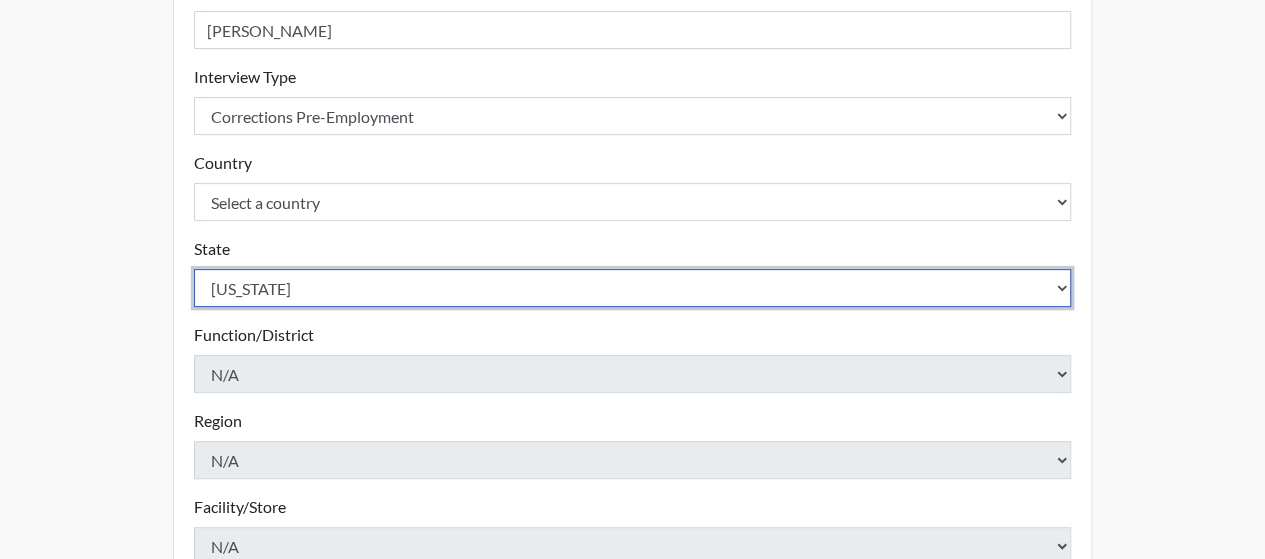 click on "Select a state  [US_STATE]   [US_STATE]   [US_STATE]   [US_STATE]   [US_STATE]   [US_STATE]   [US_STATE]   [US_STATE]   [US_STATE]   [US_STATE]   [US_STATE]   [US_STATE]   [US_STATE]   [US_STATE]   [US_STATE]   [US_STATE]   [US_STATE]   [US_STATE]   [US_STATE]   [US_STATE]   [US_STATE]   [US_STATE]   [US_STATE]   [US_STATE]   [US_STATE]   [US_STATE]   [US_STATE]   [US_STATE]   [US_STATE]   [US_STATE]   [US_STATE]   [US_STATE]   [US_STATE]   [US_STATE]   [US_STATE]   [US_STATE]   [US_STATE]   [US_STATE]   [US_STATE]   [US_STATE]   [US_STATE]   [US_STATE]   [US_STATE]   [US_STATE]   [US_STATE]   [US_STATE][PERSON_NAME][US_STATE]   [US_STATE]   [US_STATE]   [US_STATE]" at bounding box center (633, 288) 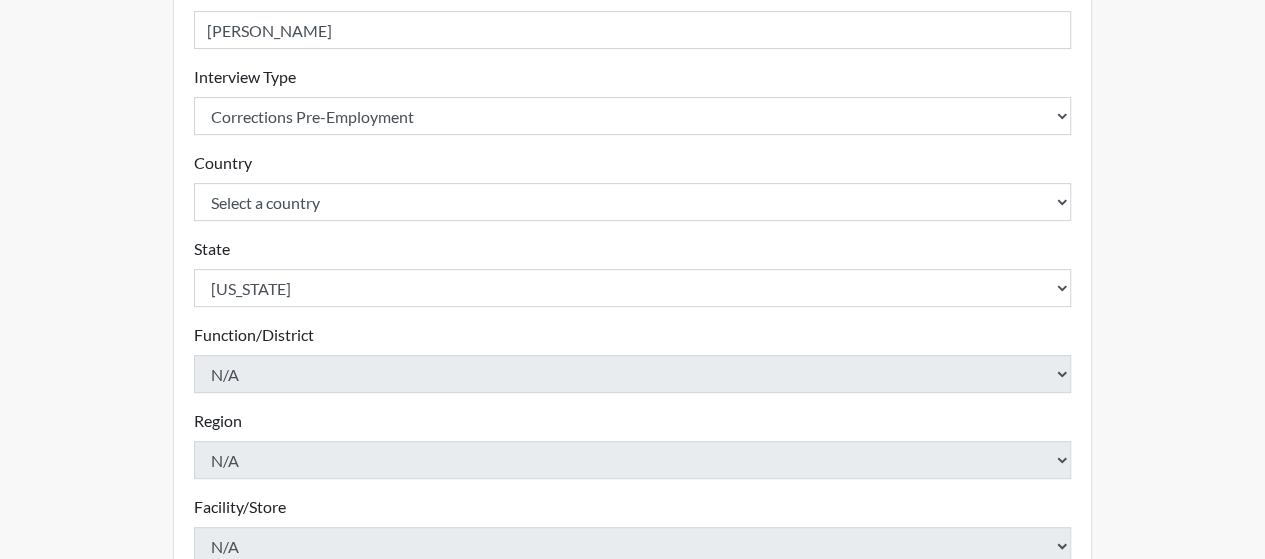 drag, startPoint x: 1263, startPoint y: 182, endPoint x: 1279, endPoint y: 190, distance: 17.888544 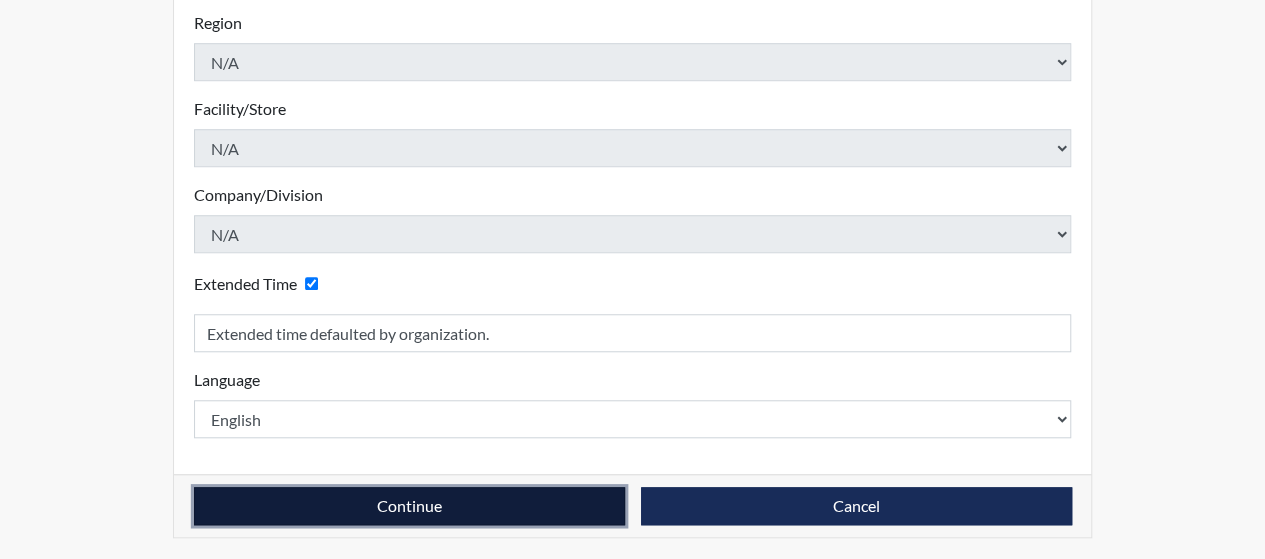 click on "Continue" at bounding box center [409, 506] 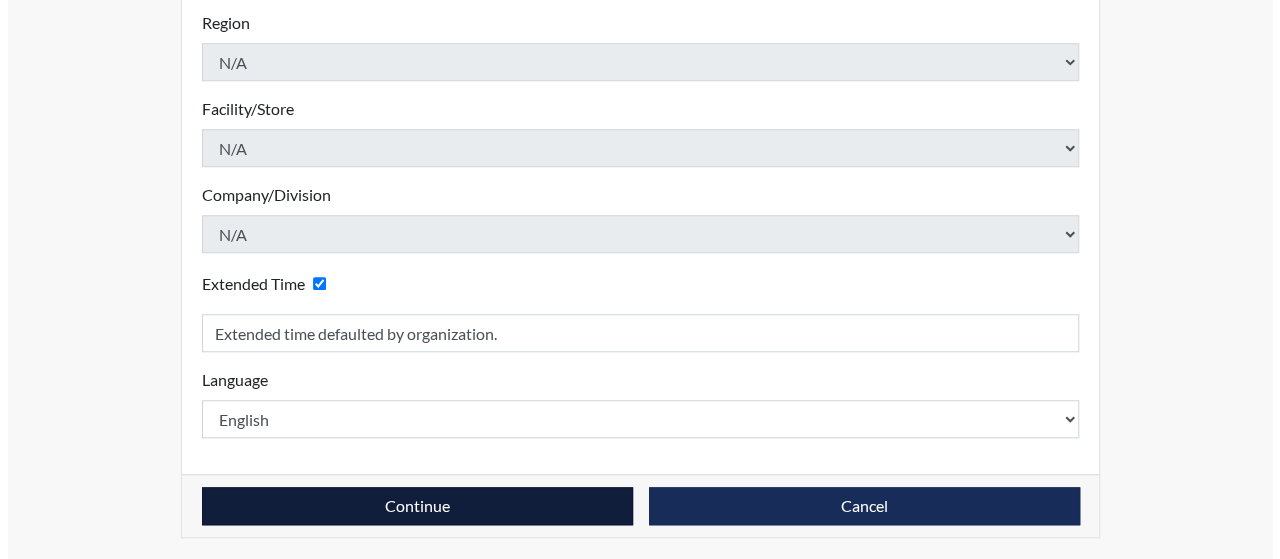 scroll, scrollTop: 0, scrollLeft: 0, axis: both 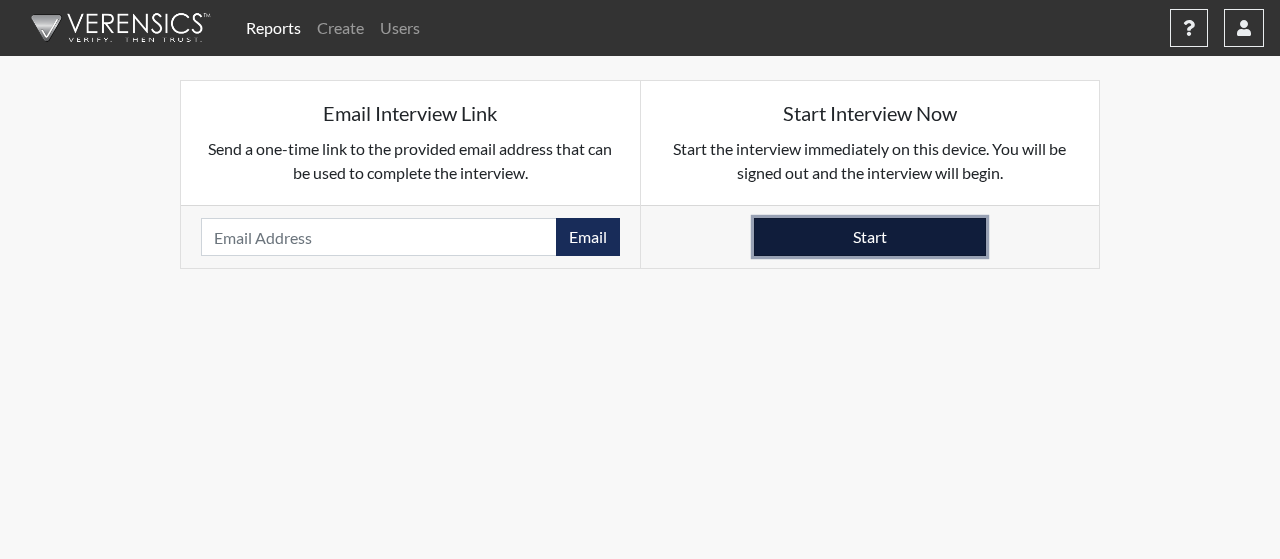 click on "Start" at bounding box center (870, 237) 